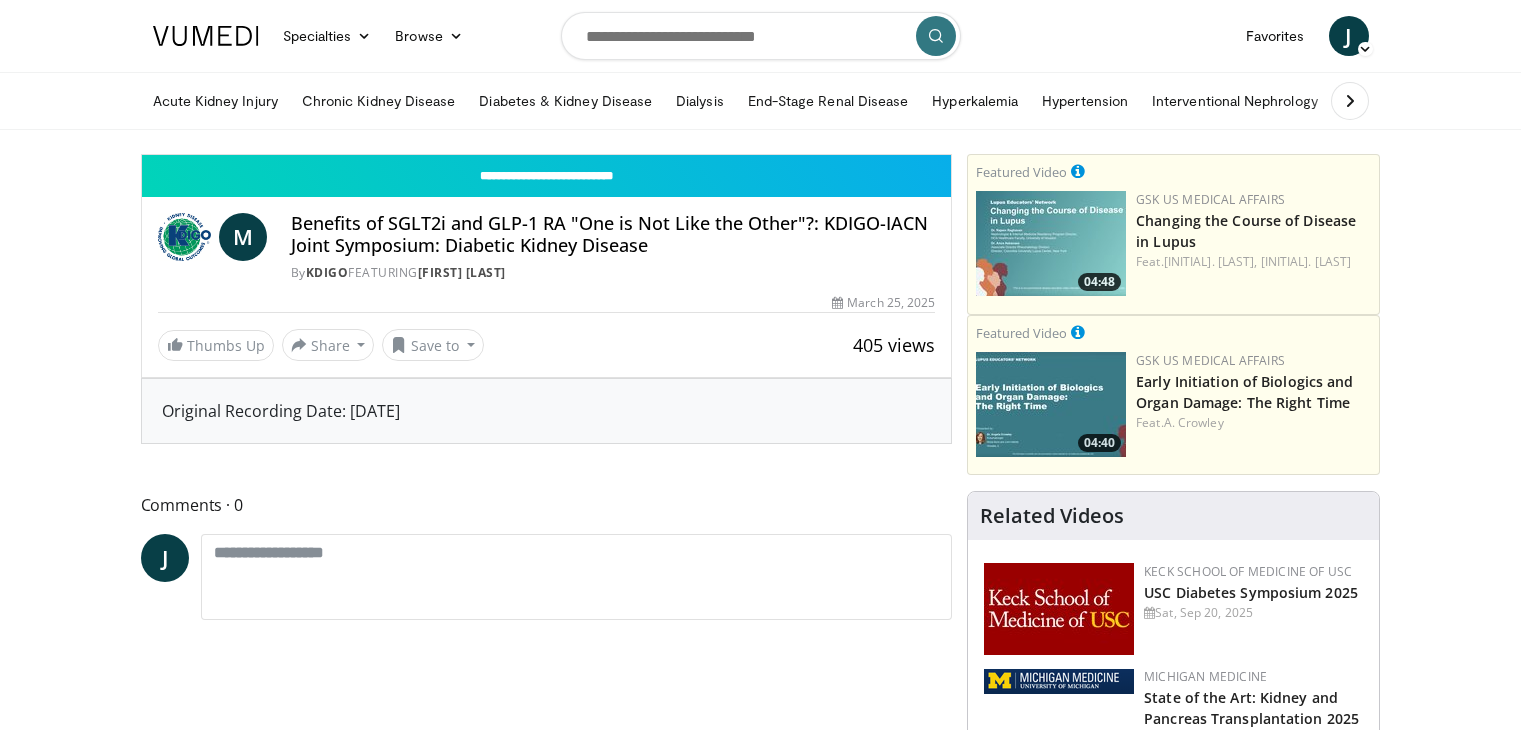 scroll, scrollTop: 0, scrollLeft: 0, axis: both 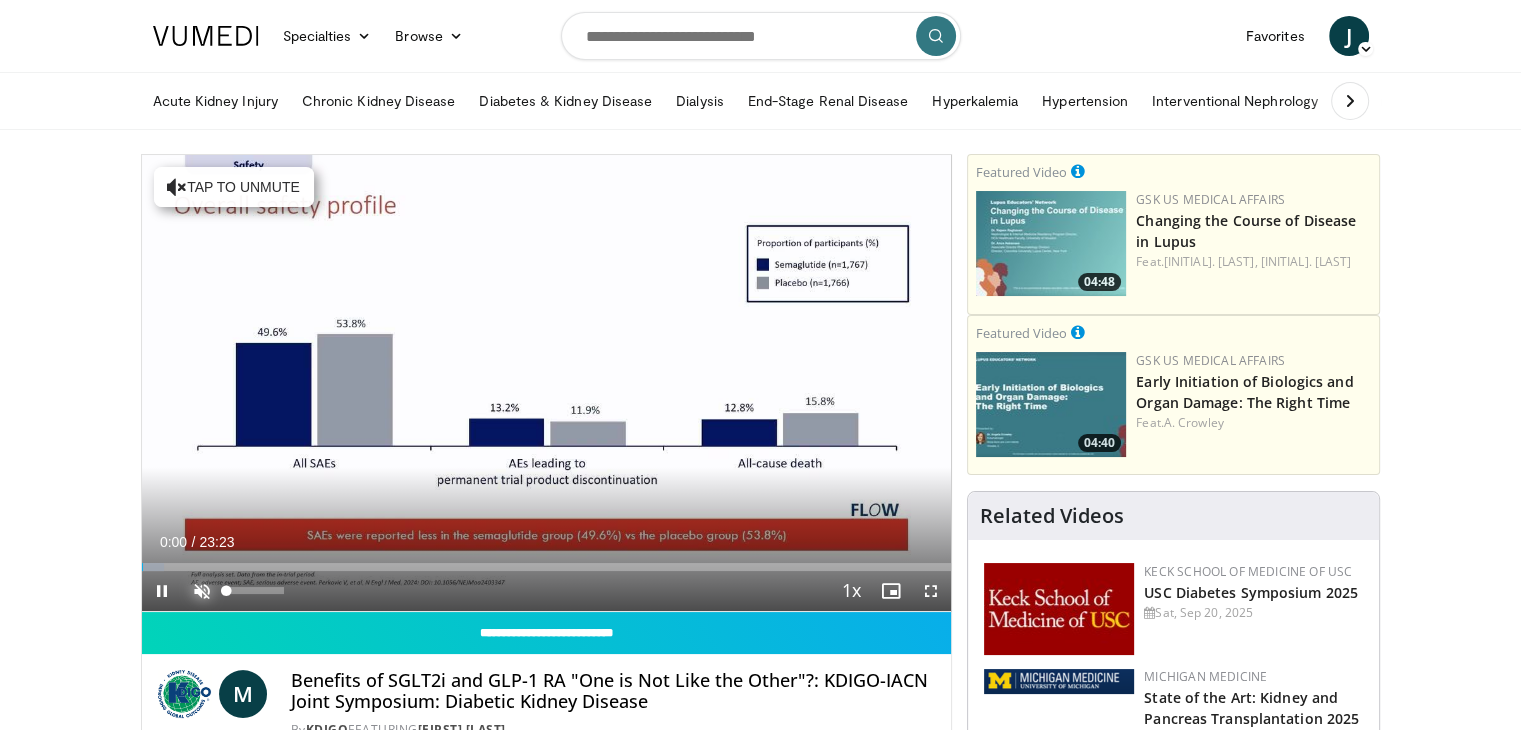 click at bounding box center [202, 591] 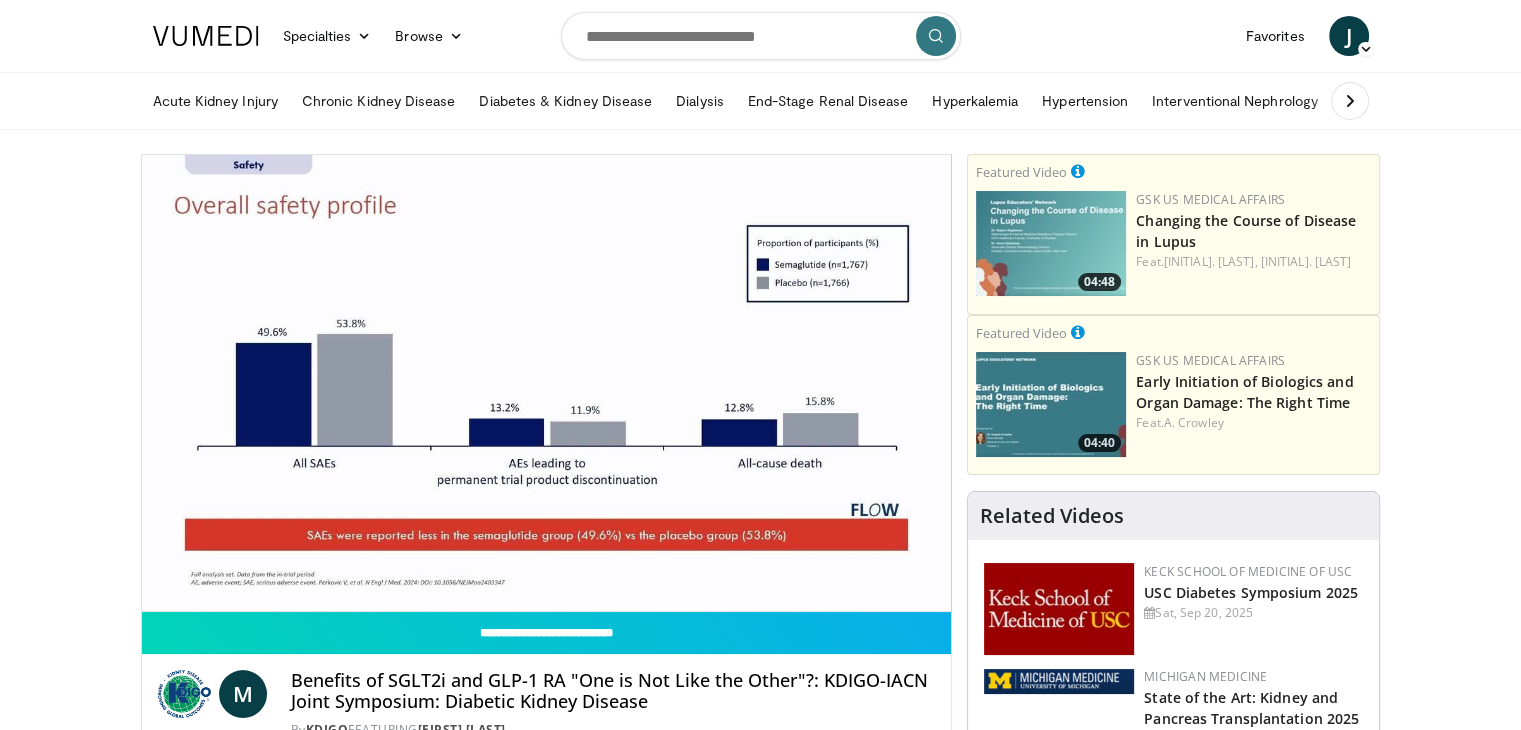 type 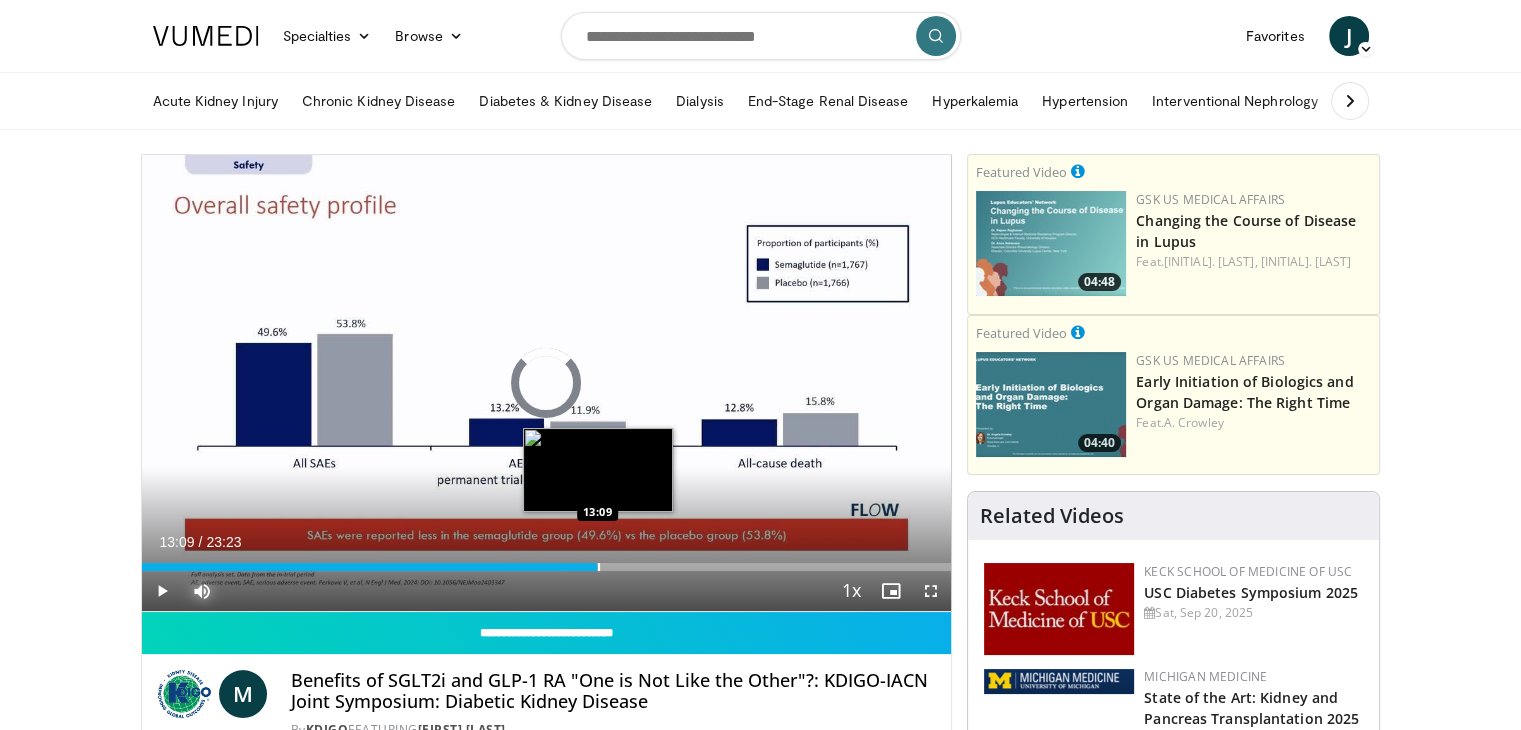 click at bounding box center (599, 567) 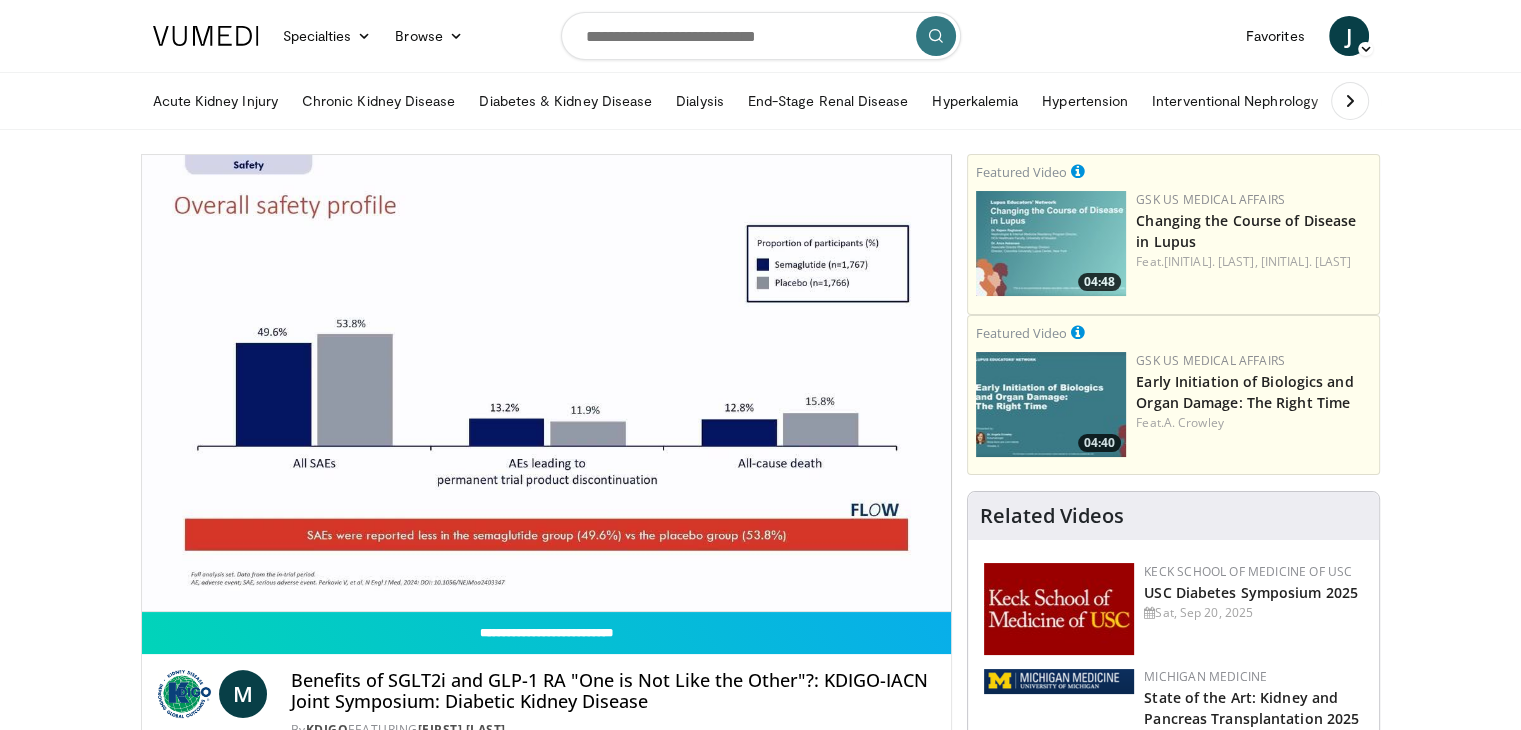 click on "**********" at bounding box center (547, 383) 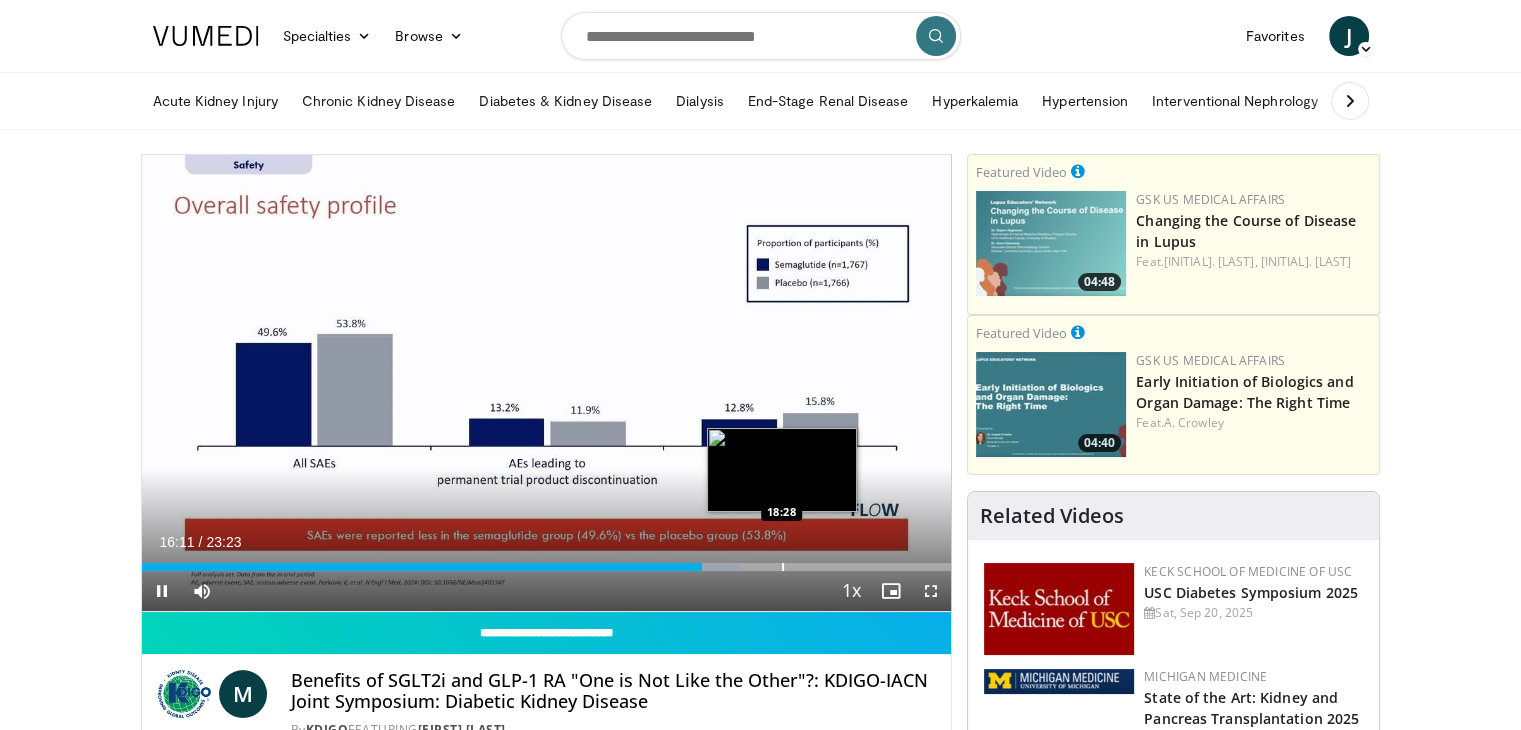 click on "Loaded :  74.01% 16:11 18:28" at bounding box center (547, 561) 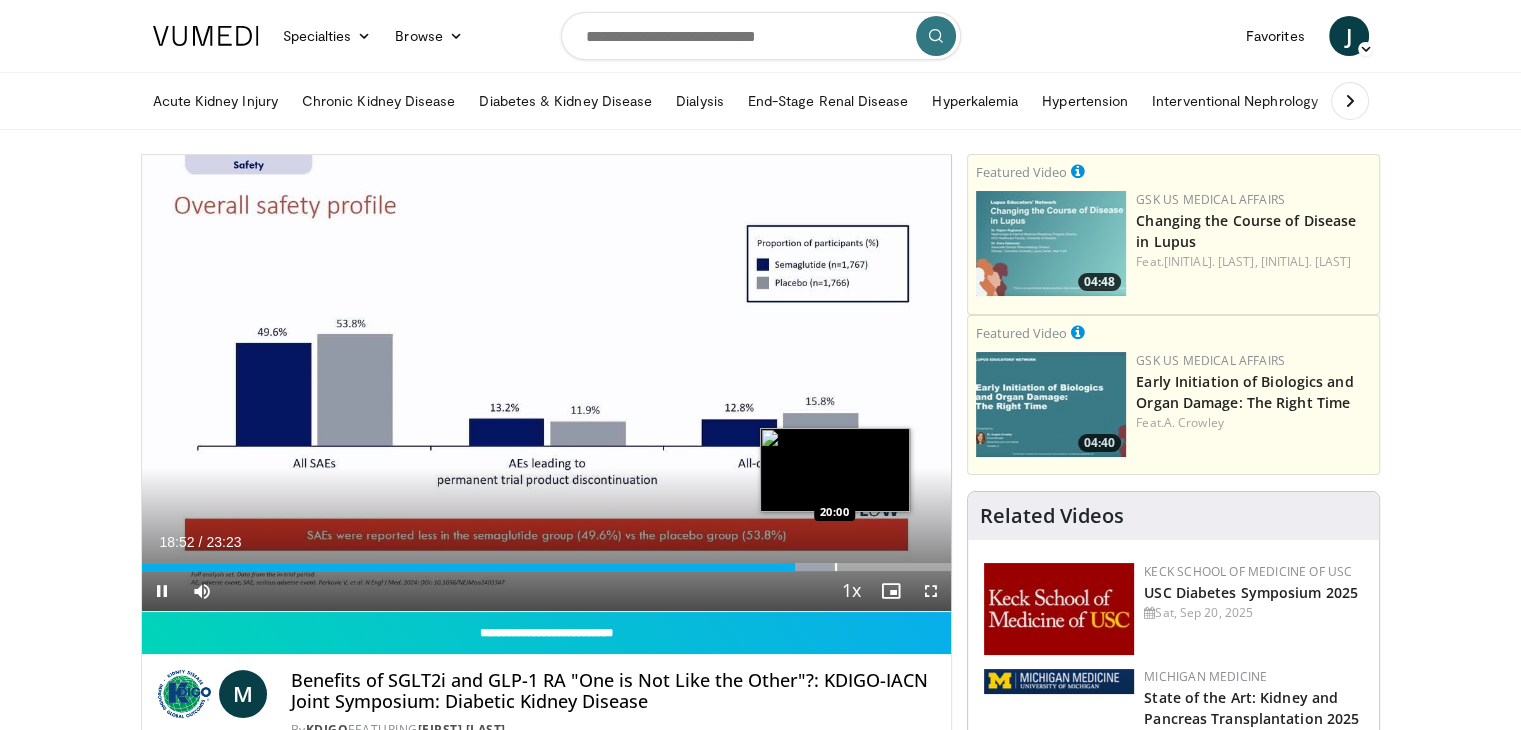 click at bounding box center (836, 567) 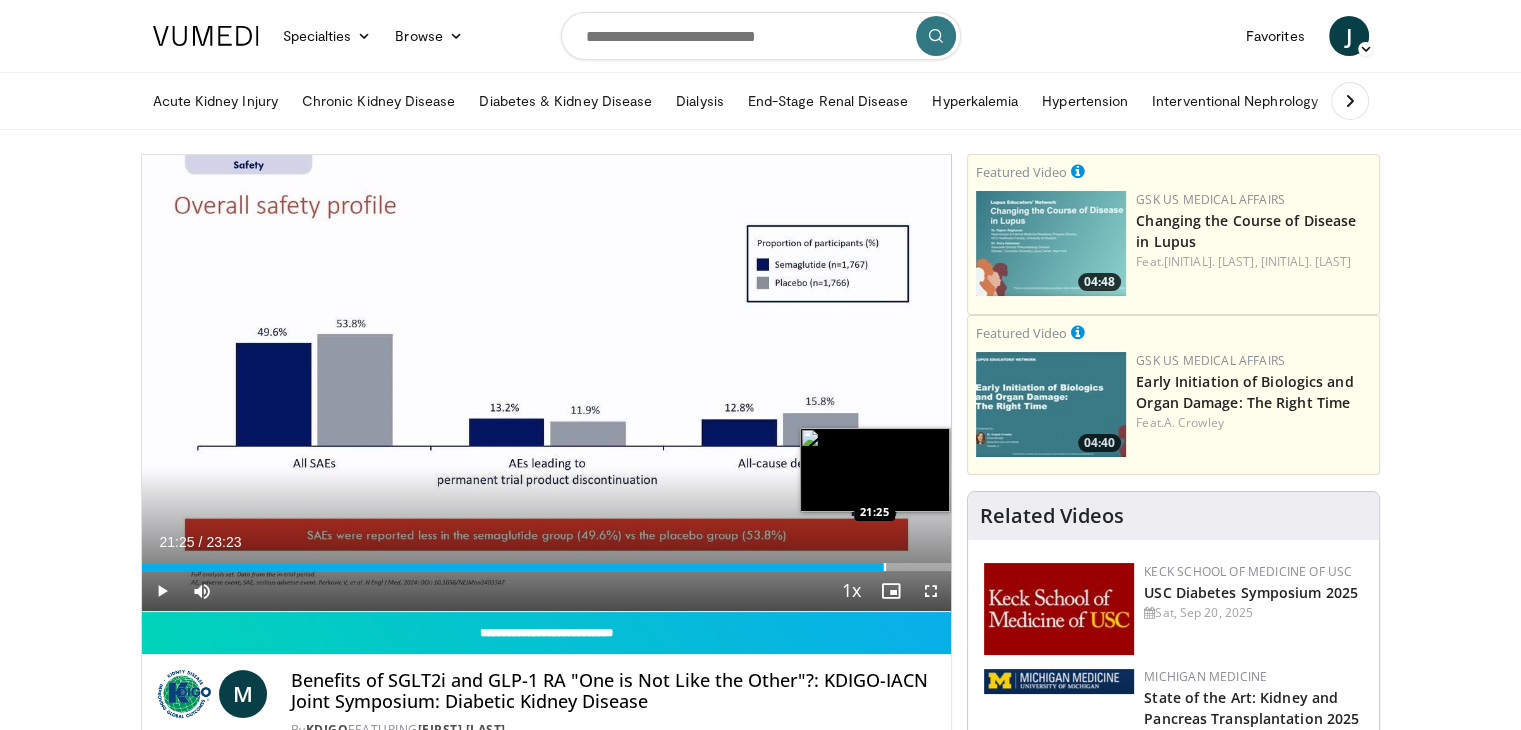 click at bounding box center [885, 567] 